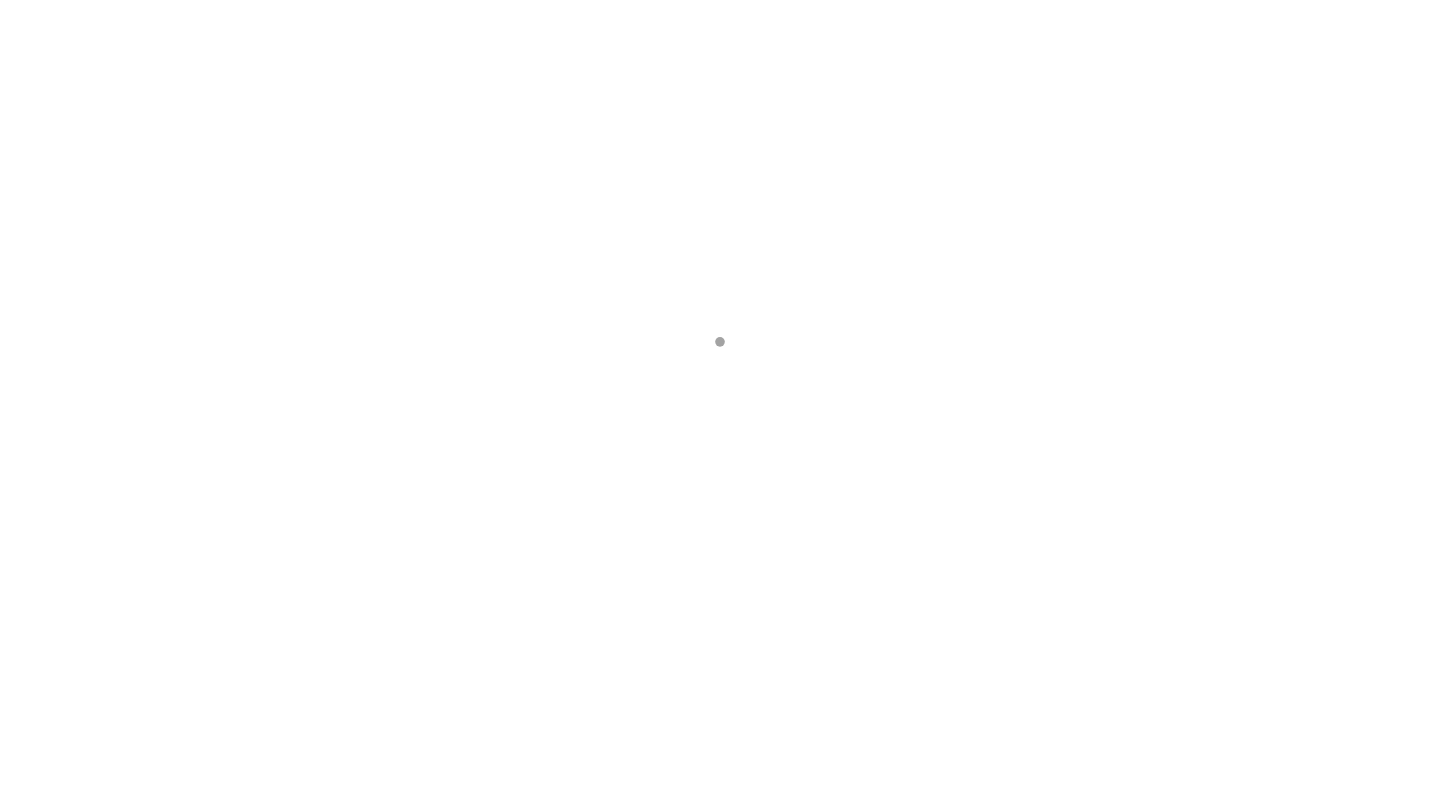 scroll, scrollTop: 0, scrollLeft: 0, axis: both 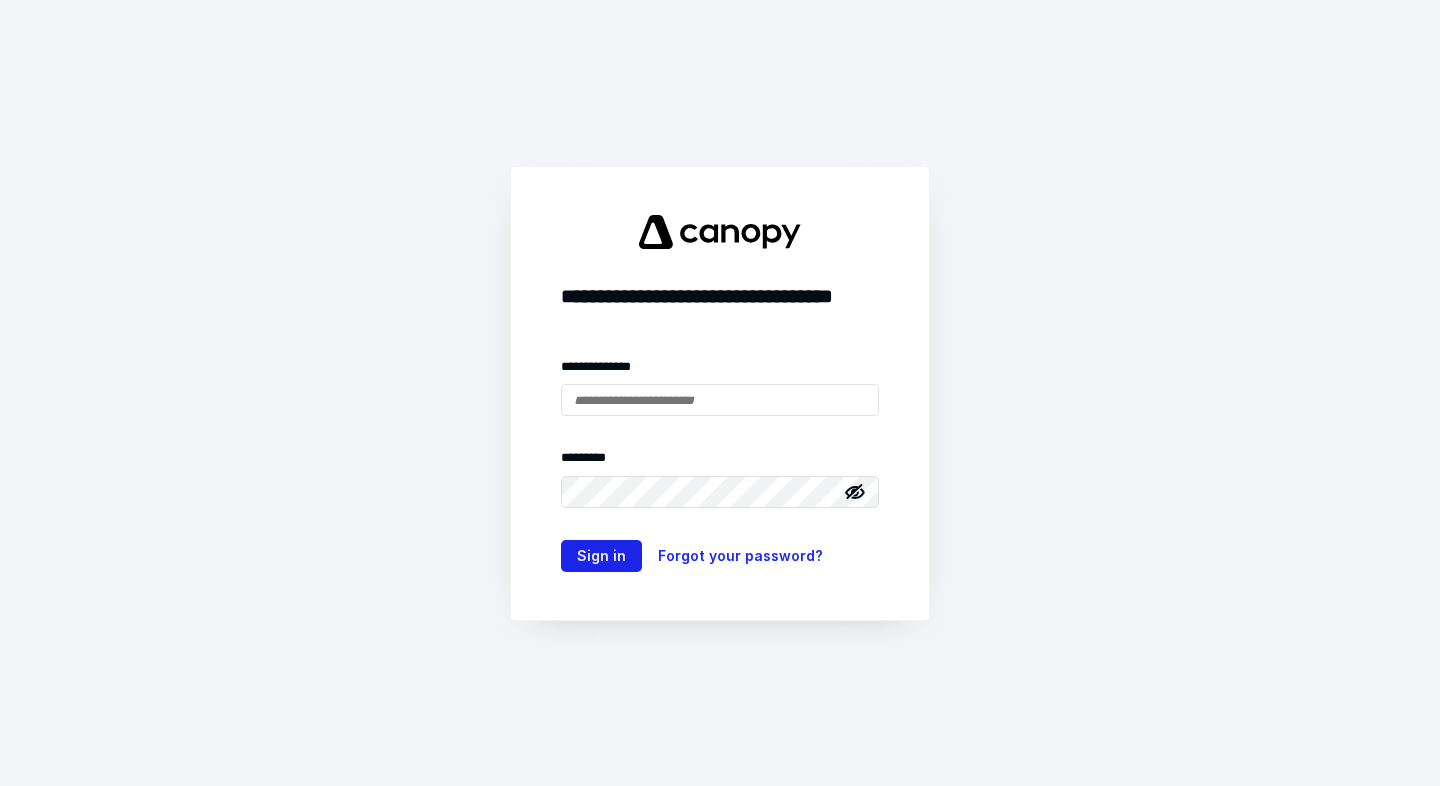 type on "**********" 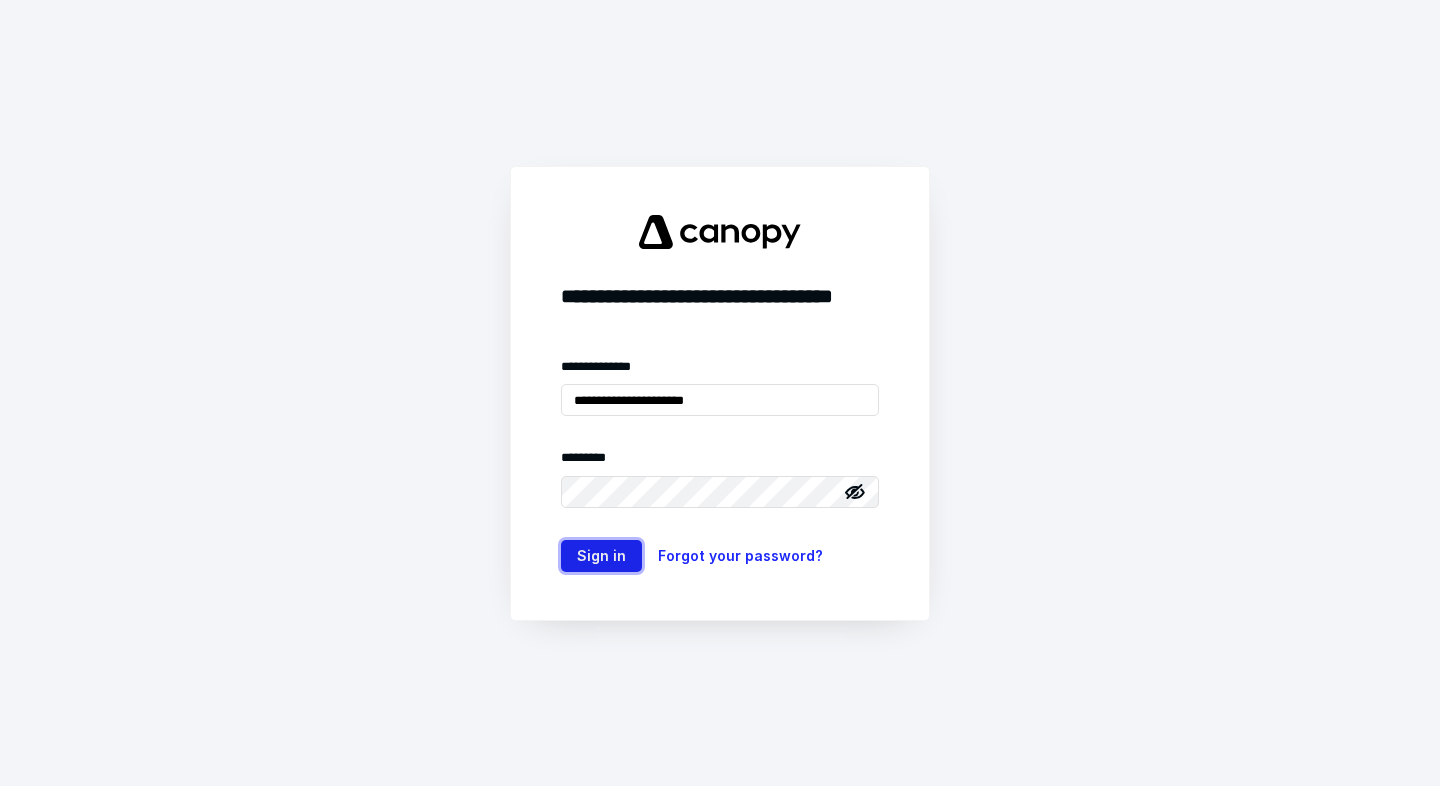 click on "Sign in" at bounding box center (601, 556) 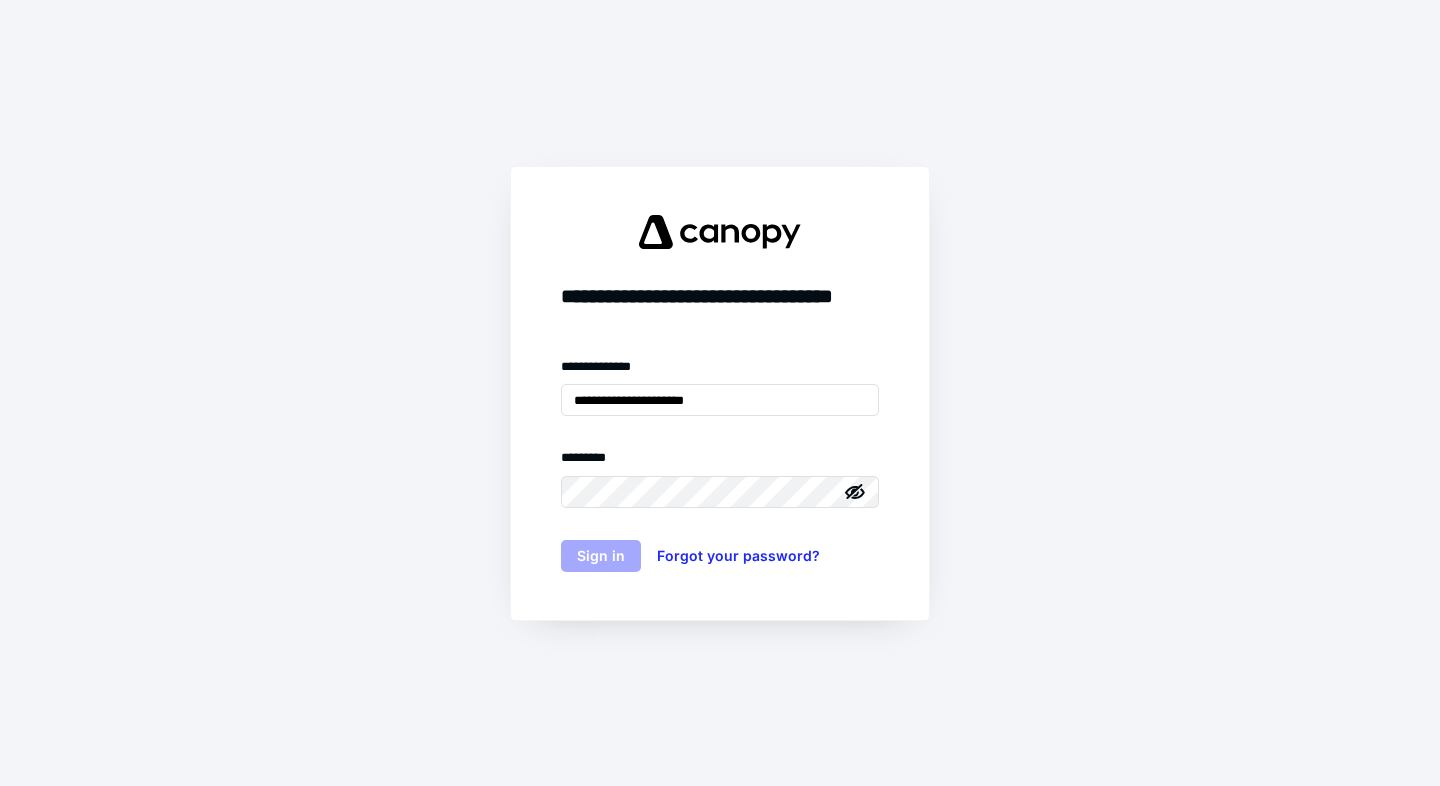 scroll, scrollTop: 0, scrollLeft: 0, axis: both 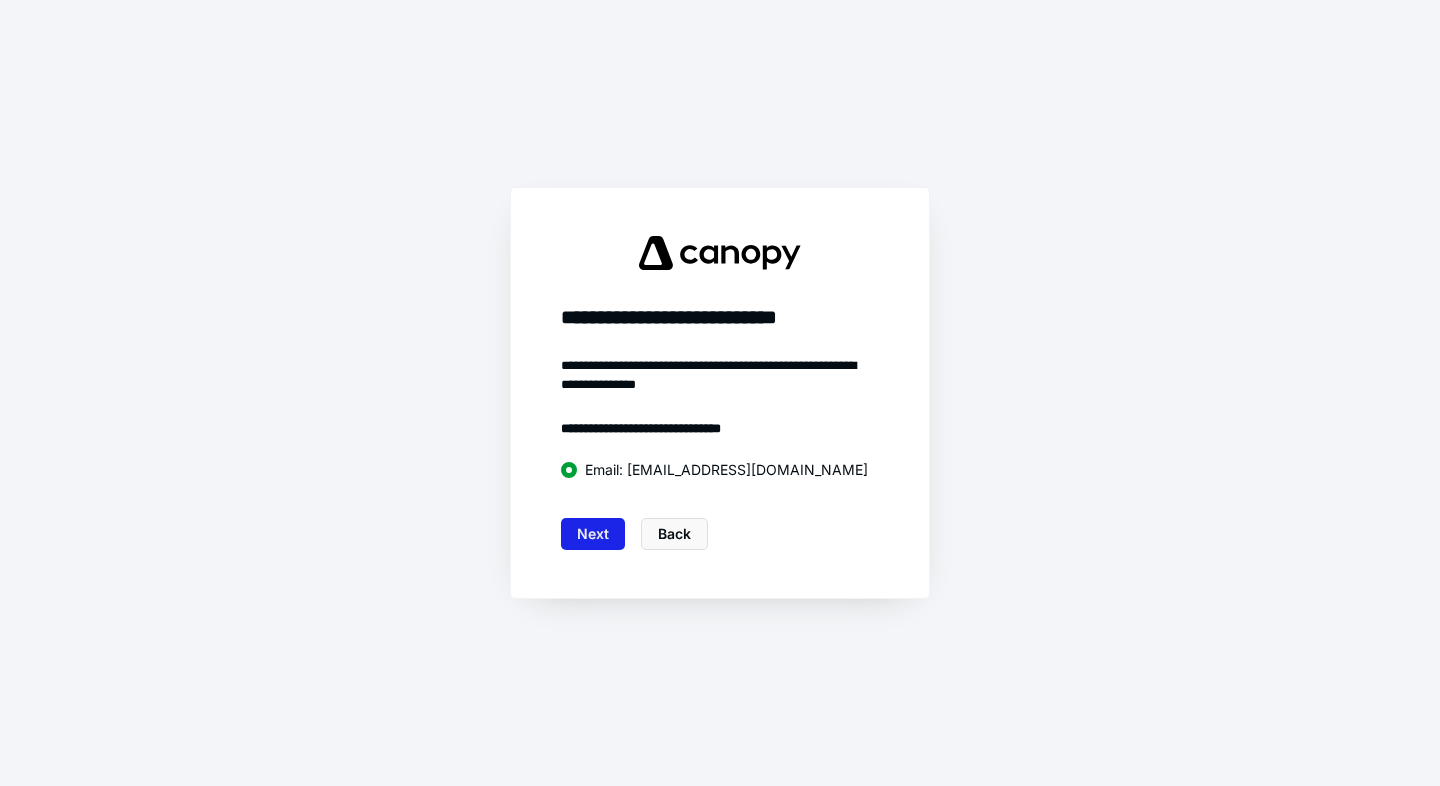 click on "Next" at bounding box center (593, 534) 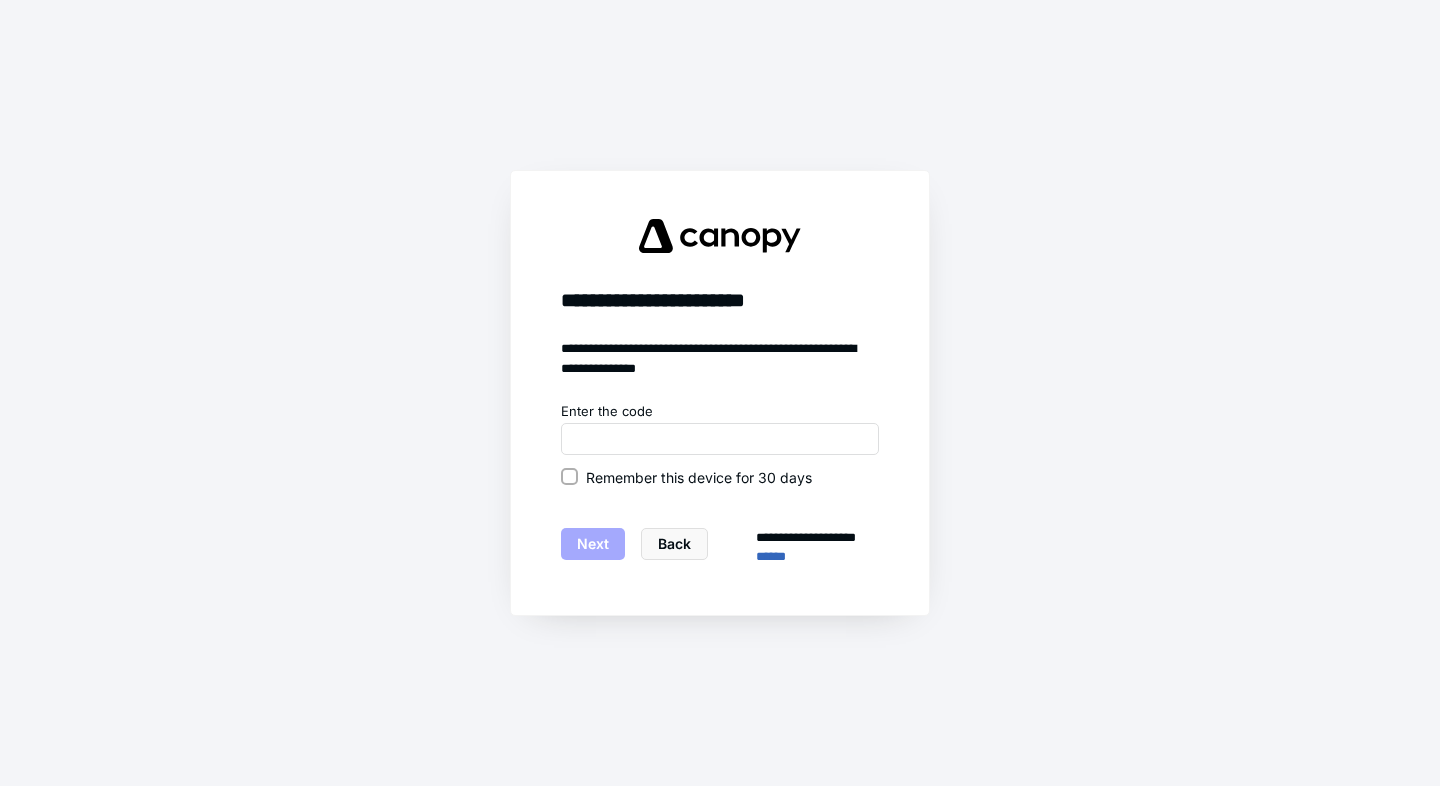 click on "Remember this device for 30 days" at bounding box center (699, 477) 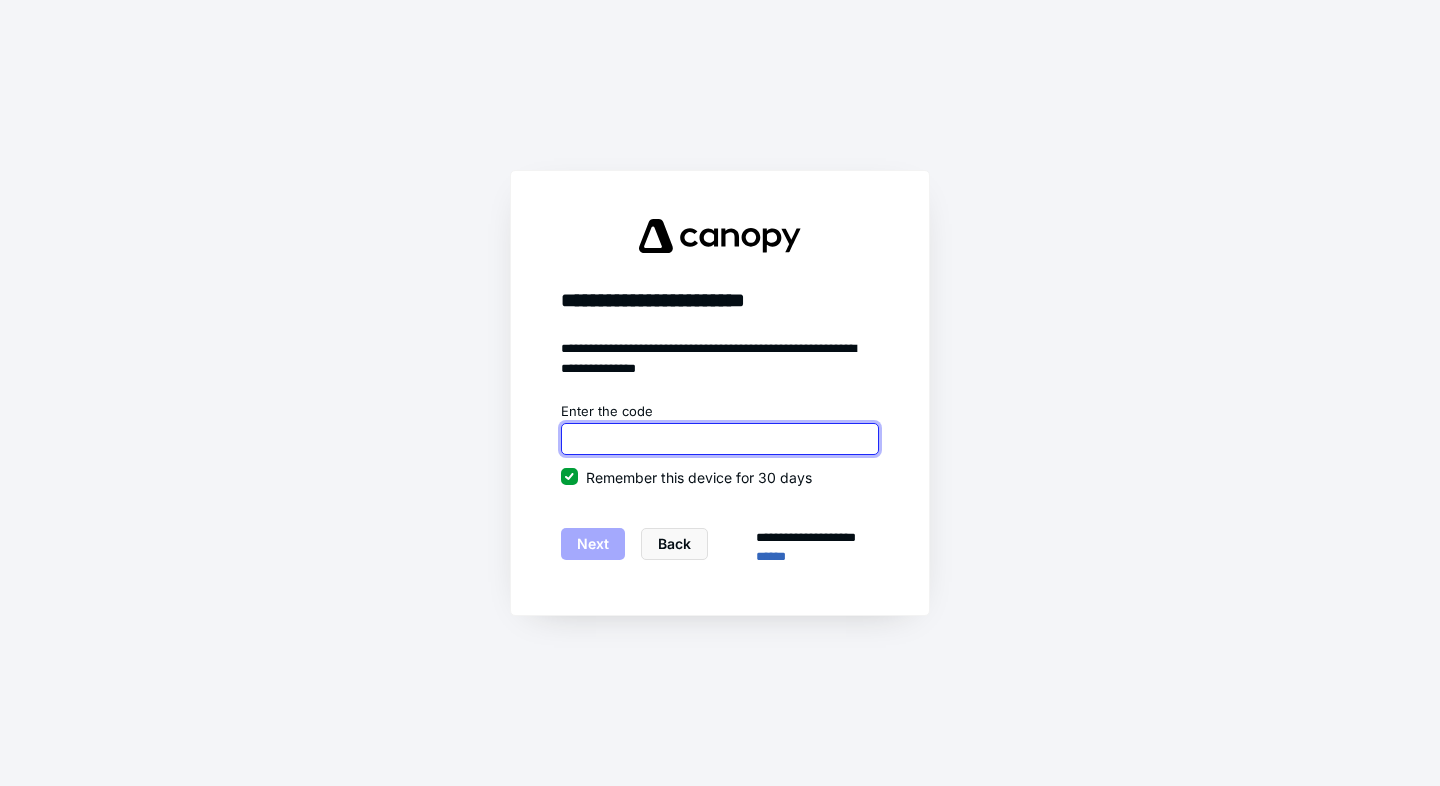 click at bounding box center (720, 439) 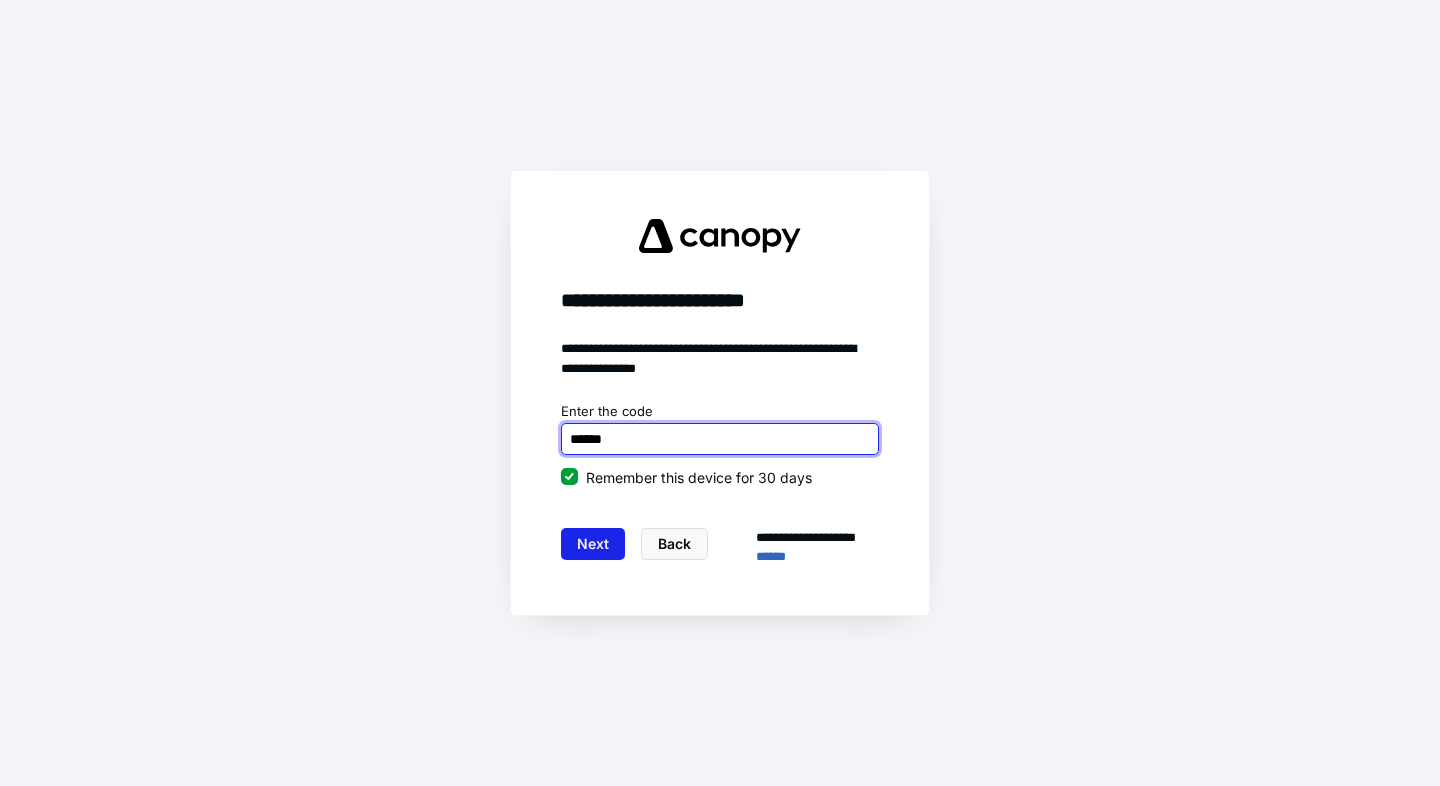 type on "******" 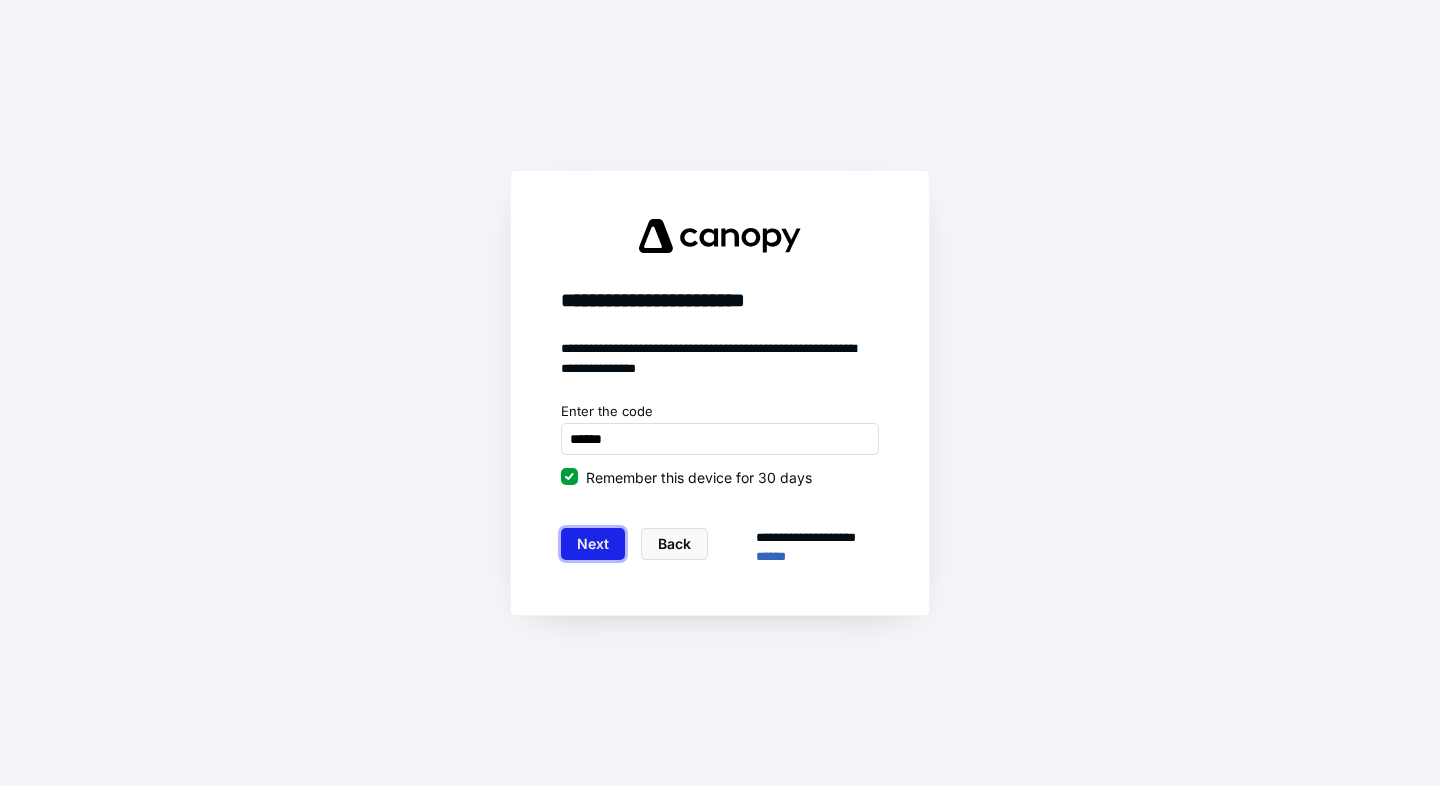 click on "Next" at bounding box center [593, 544] 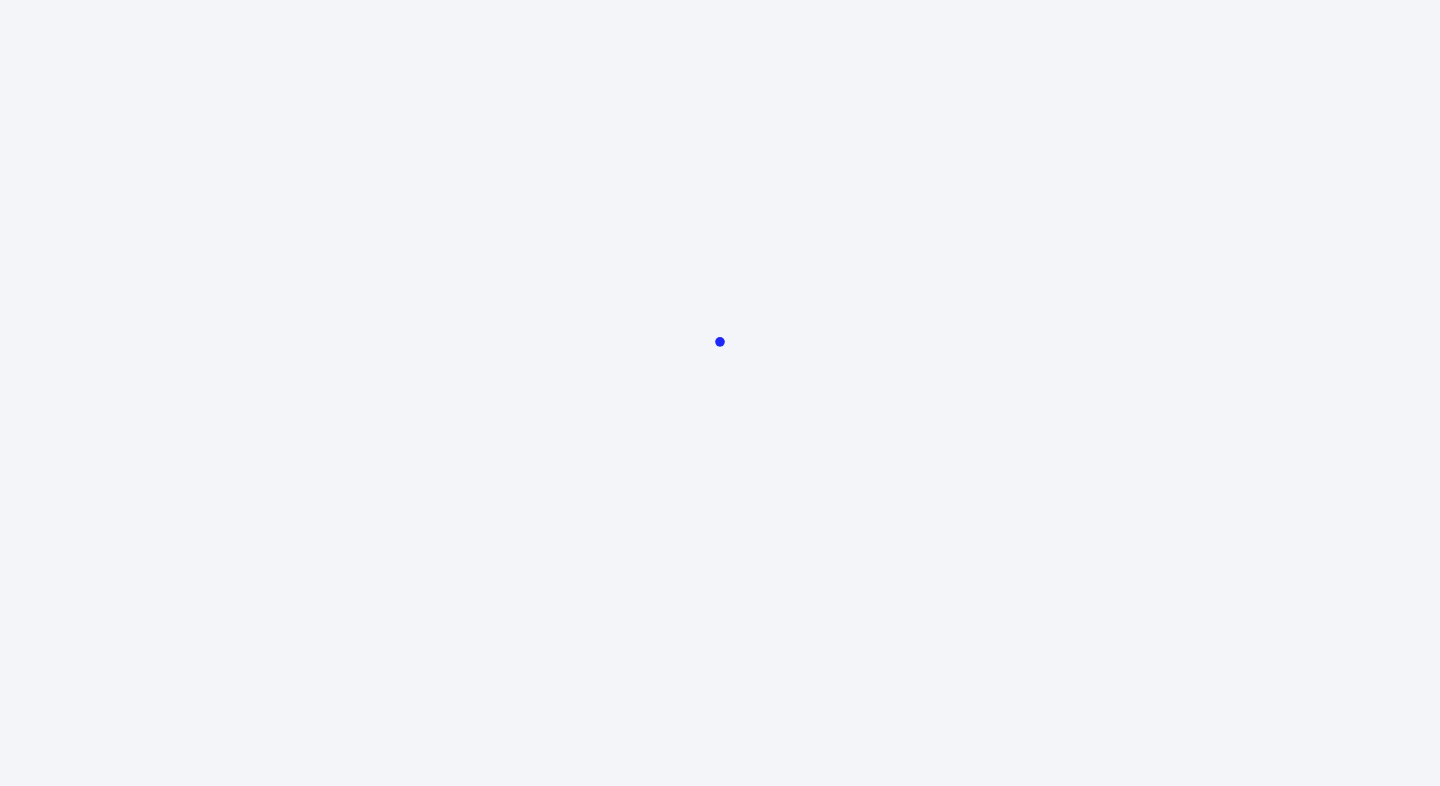 scroll, scrollTop: 0, scrollLeft: 0, axis: both 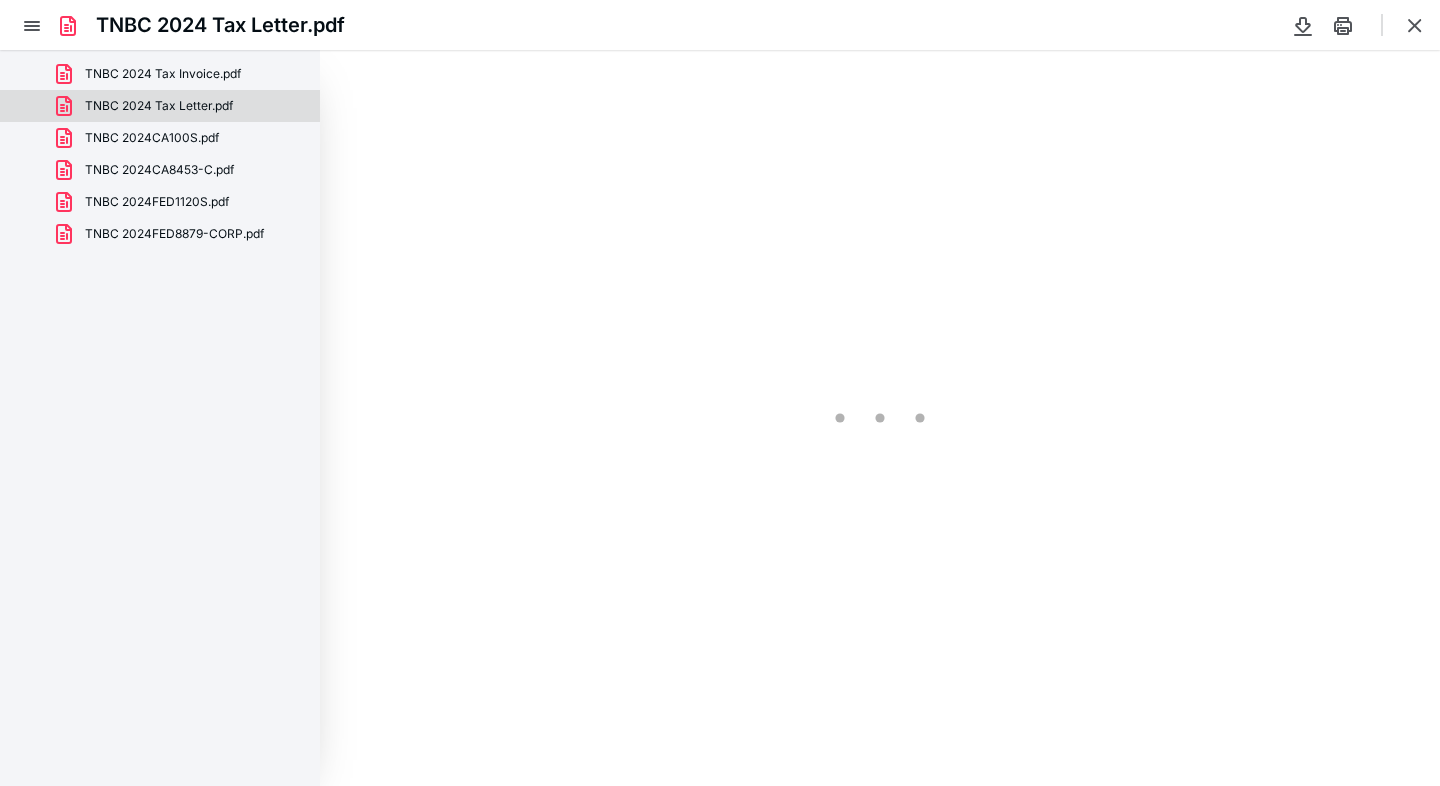type on "88" 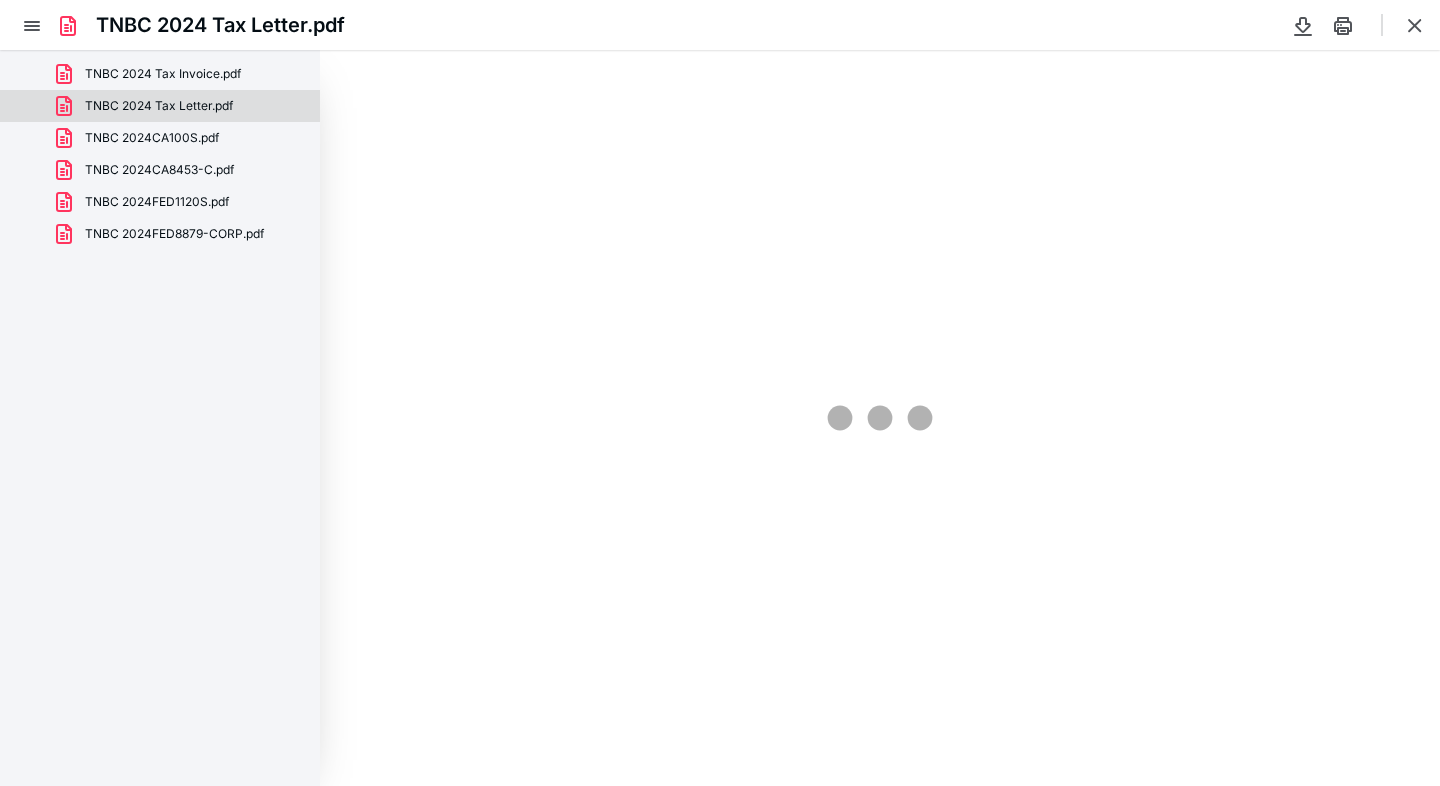 scroll, scrollTop: 40, scrollLeft: 0, axis: vertical 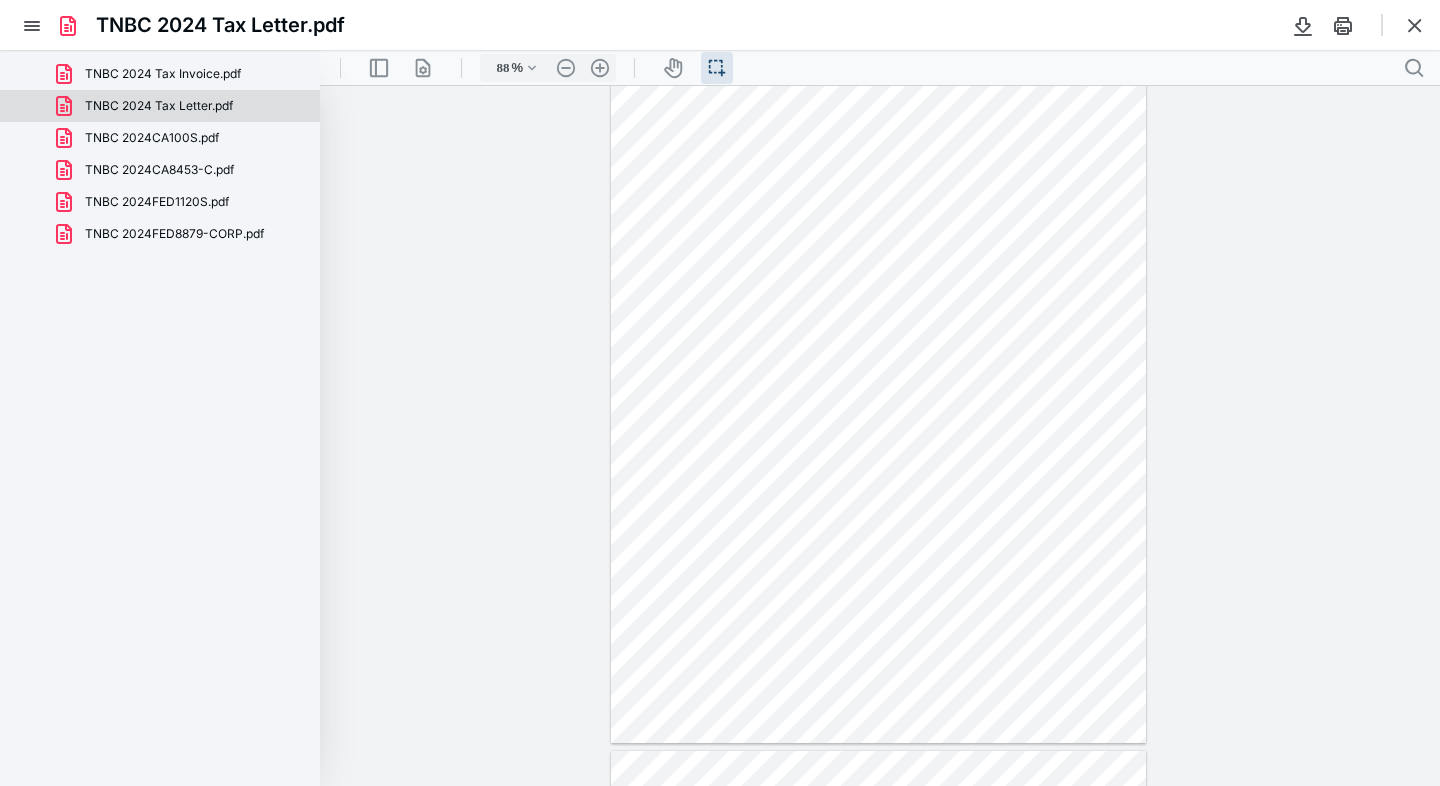 click at bounding box center (879, 396) 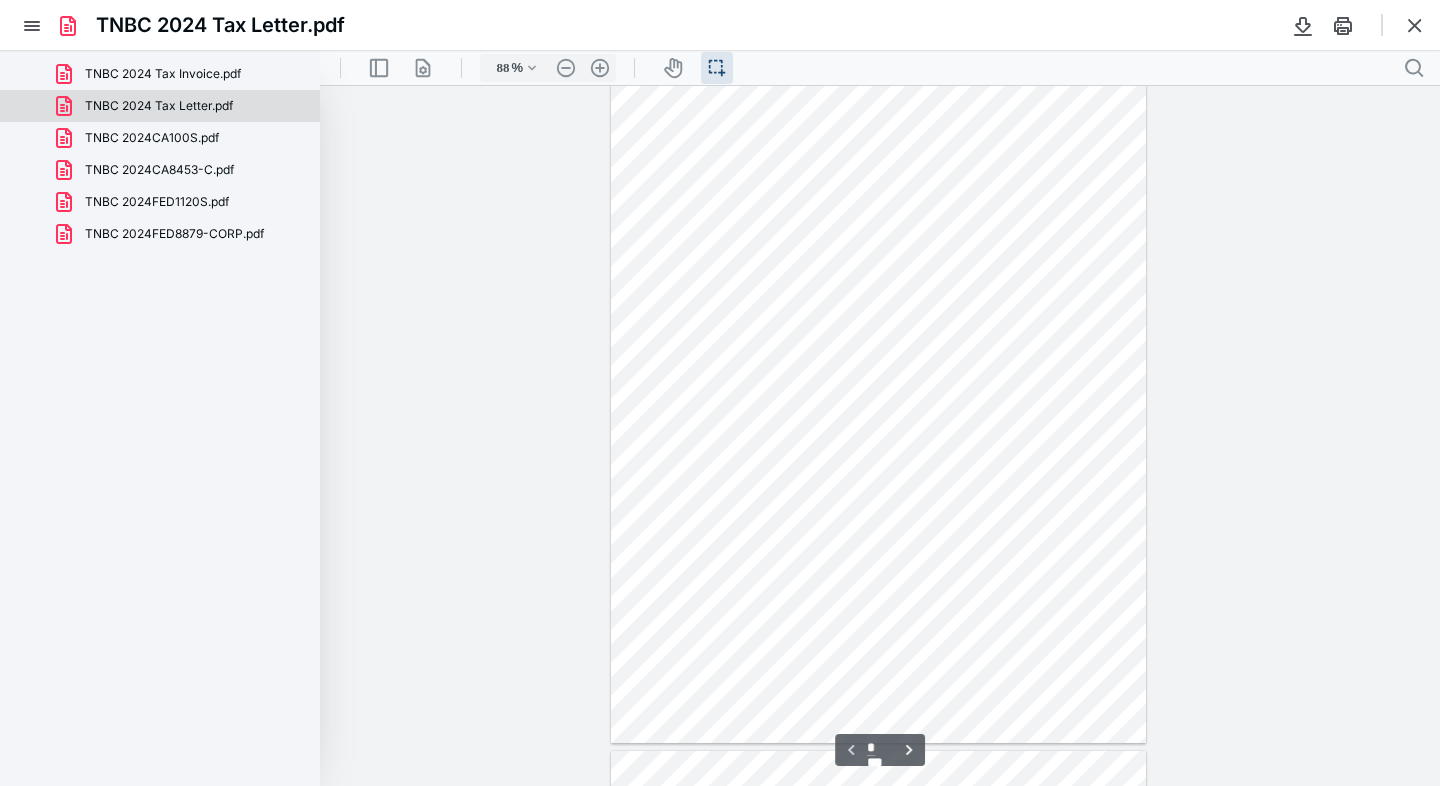 scroll, scrollTop: 690, scrollLeft: 0, axis: vertical 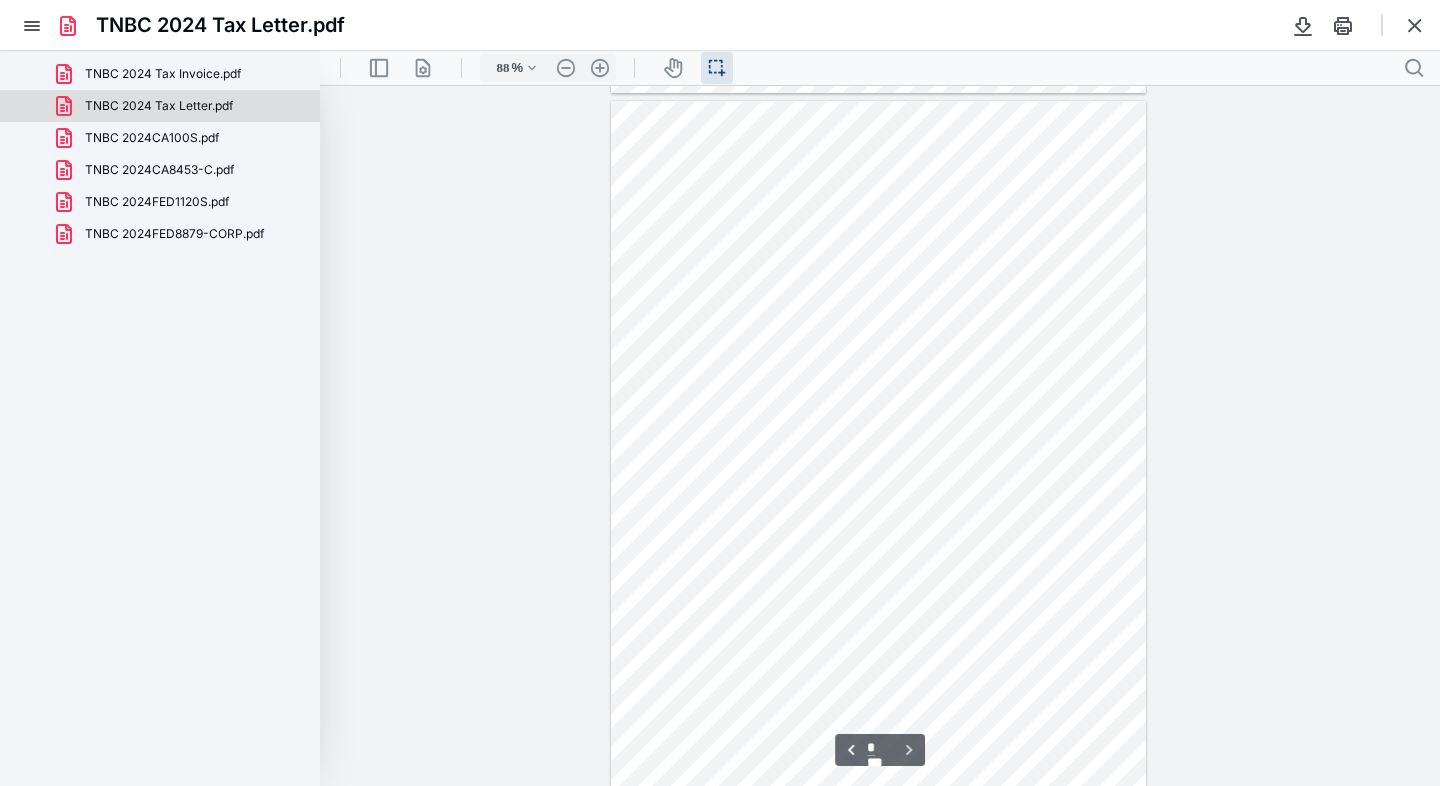 type on "*" 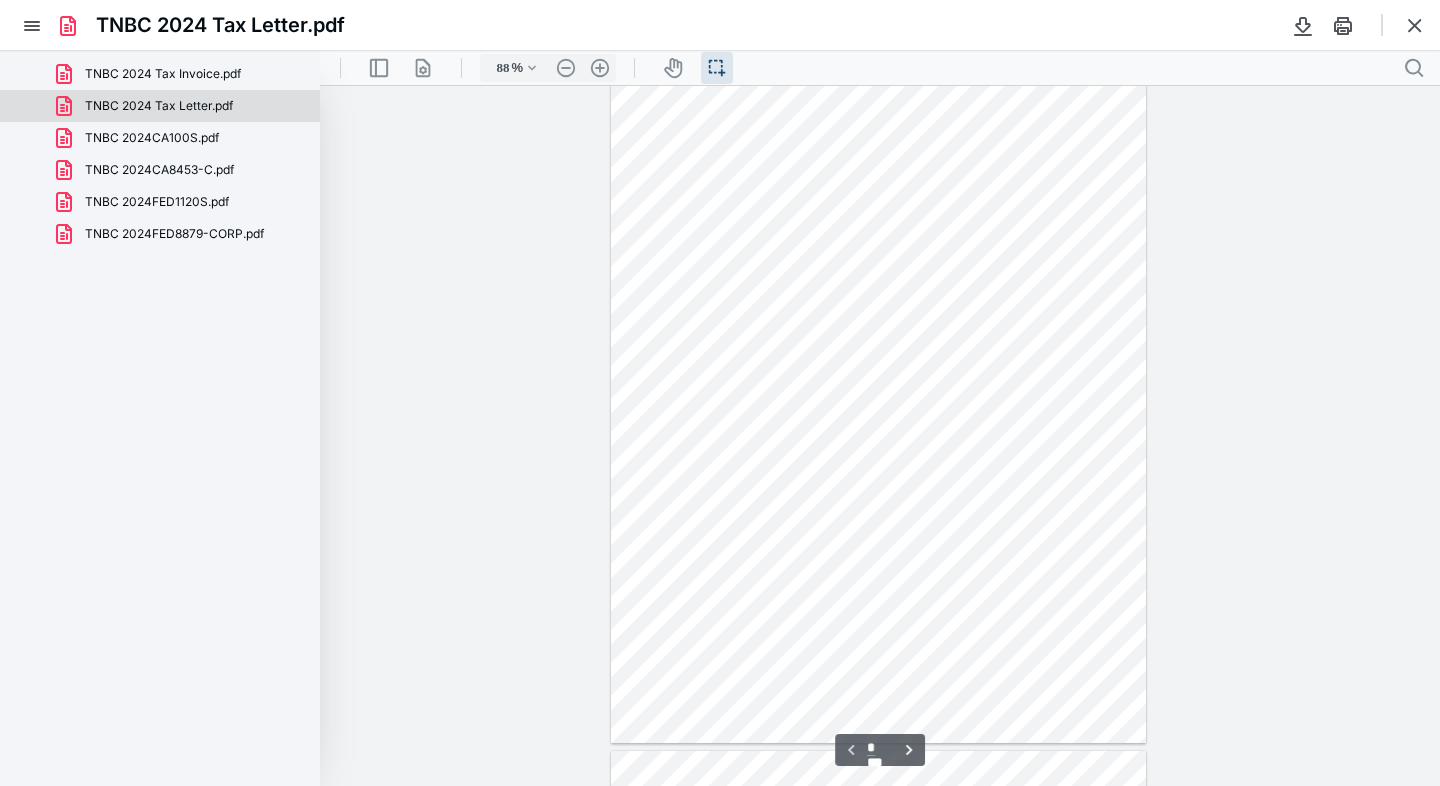 scroll, scrollTop: 41, scrollLeft: 0, axis: vertical 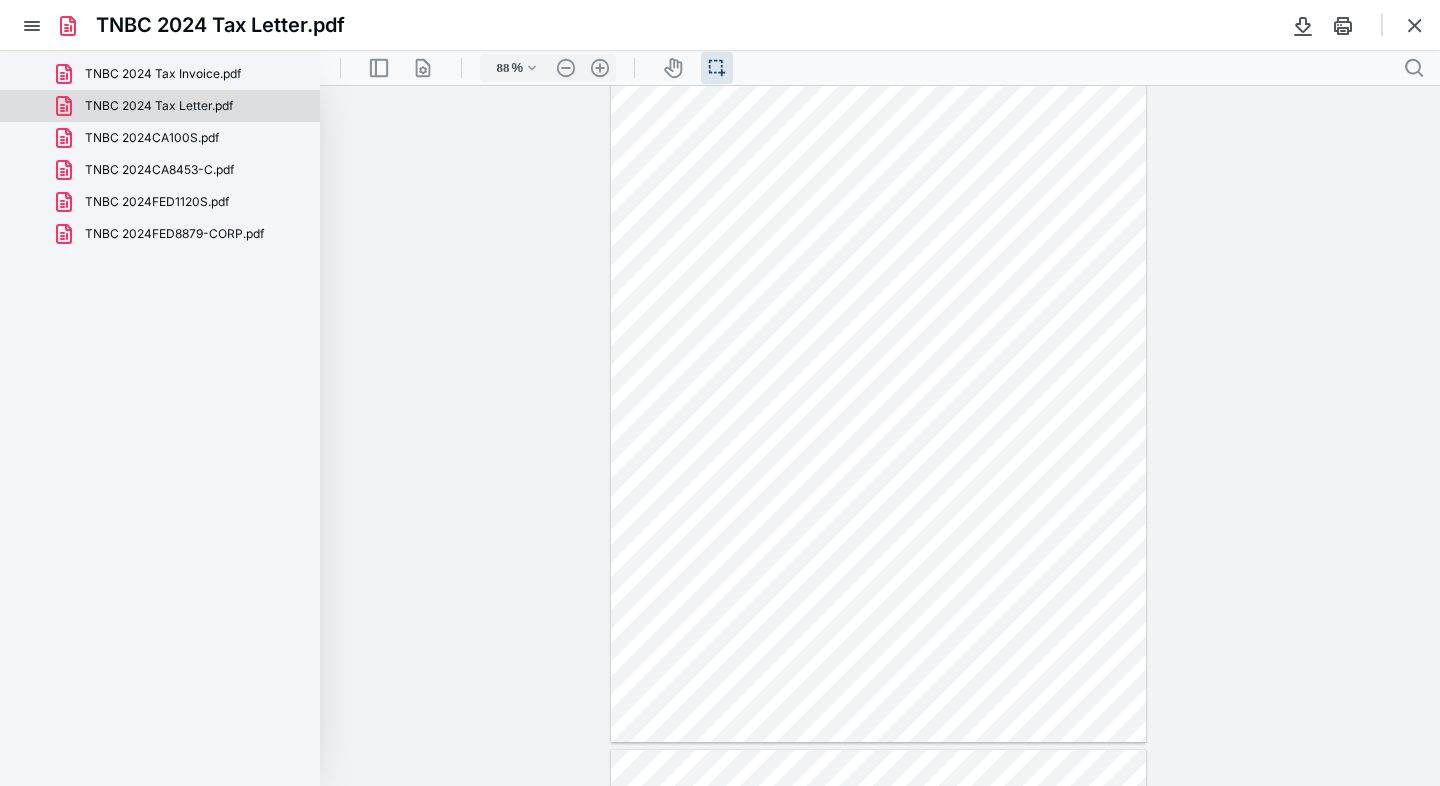 click on "TNBC 2024 Tax Letter.pdf" at bounding box center [720, 25] 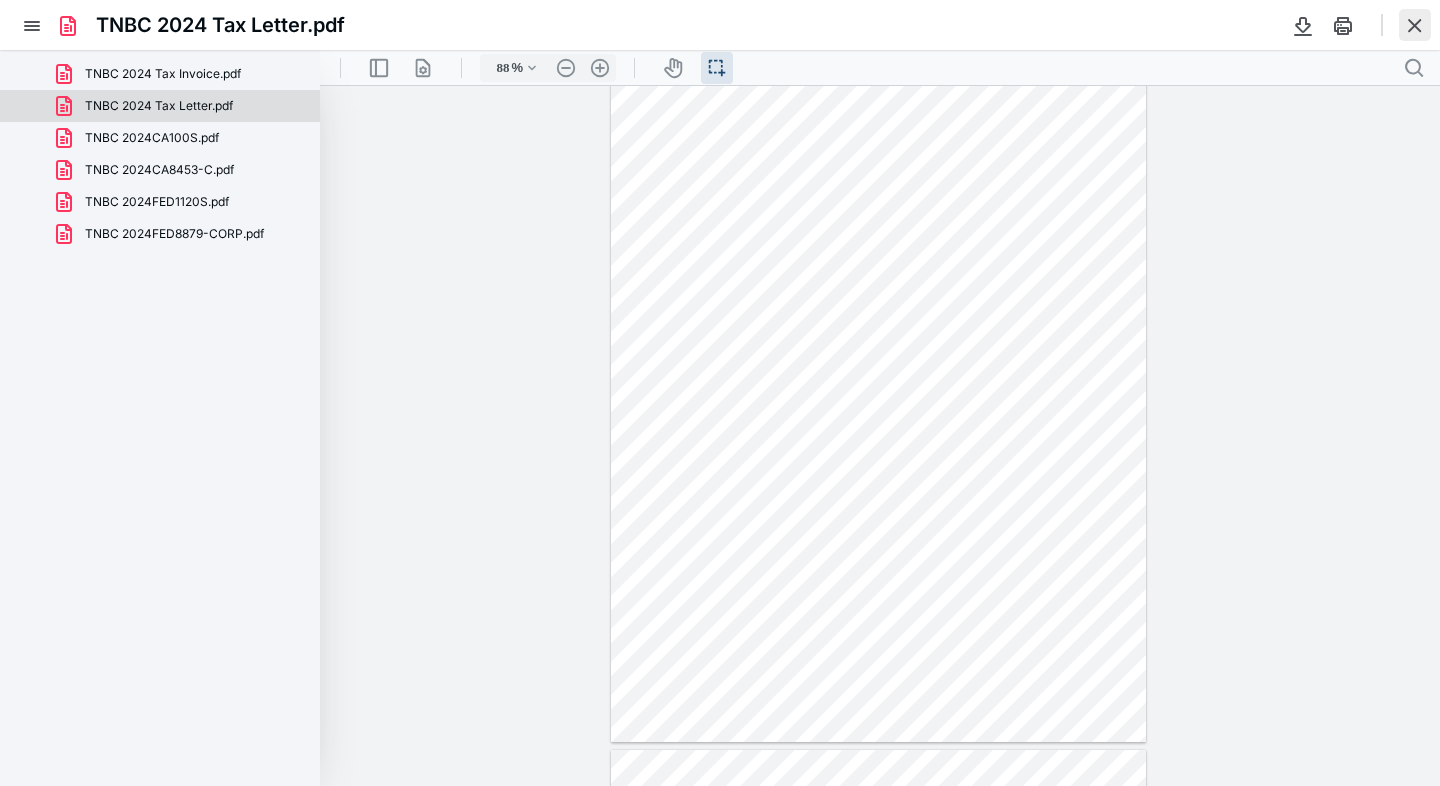 click at bounding box center (1415, 25) 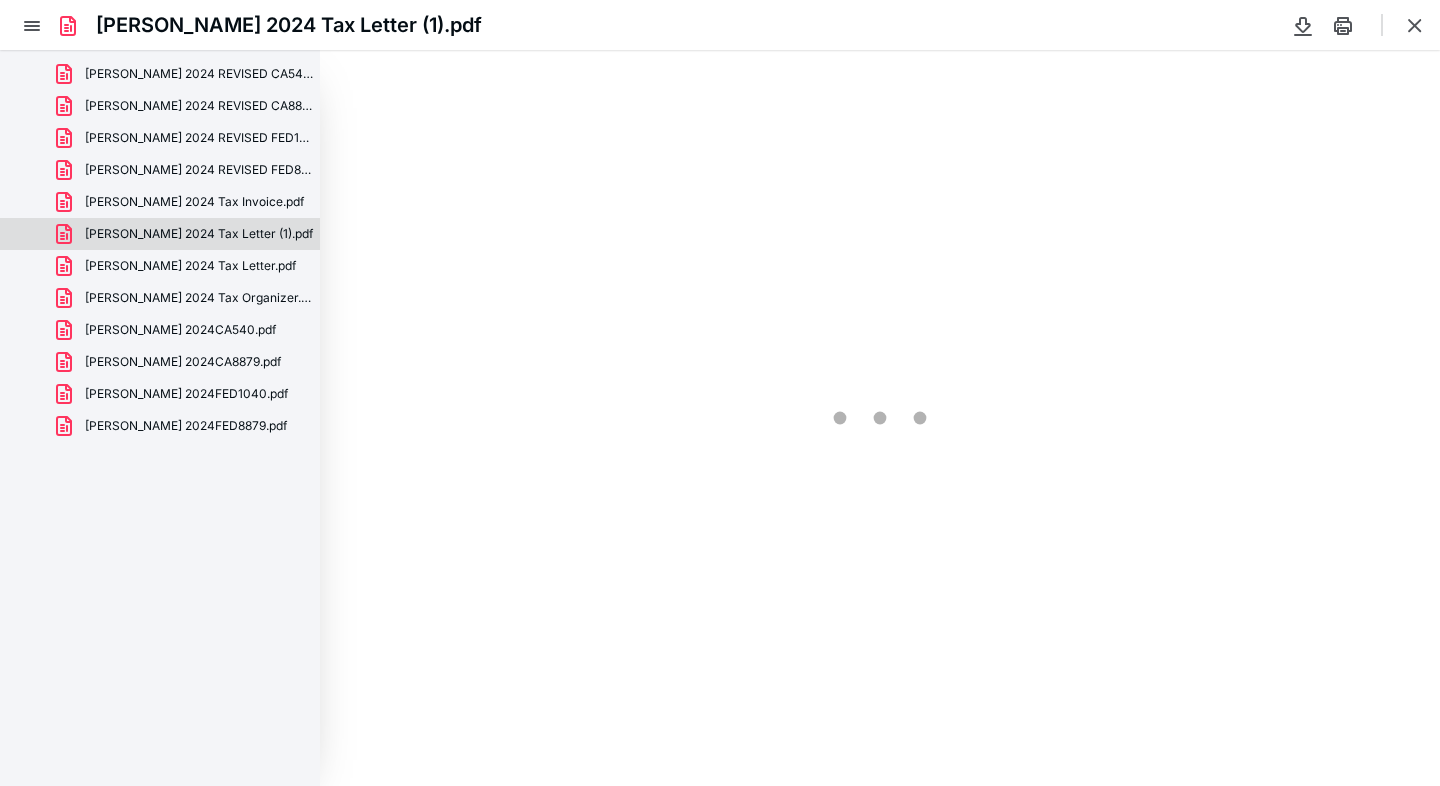 scroll, scrollTop: 0, scrollLeft: 0, axis: both 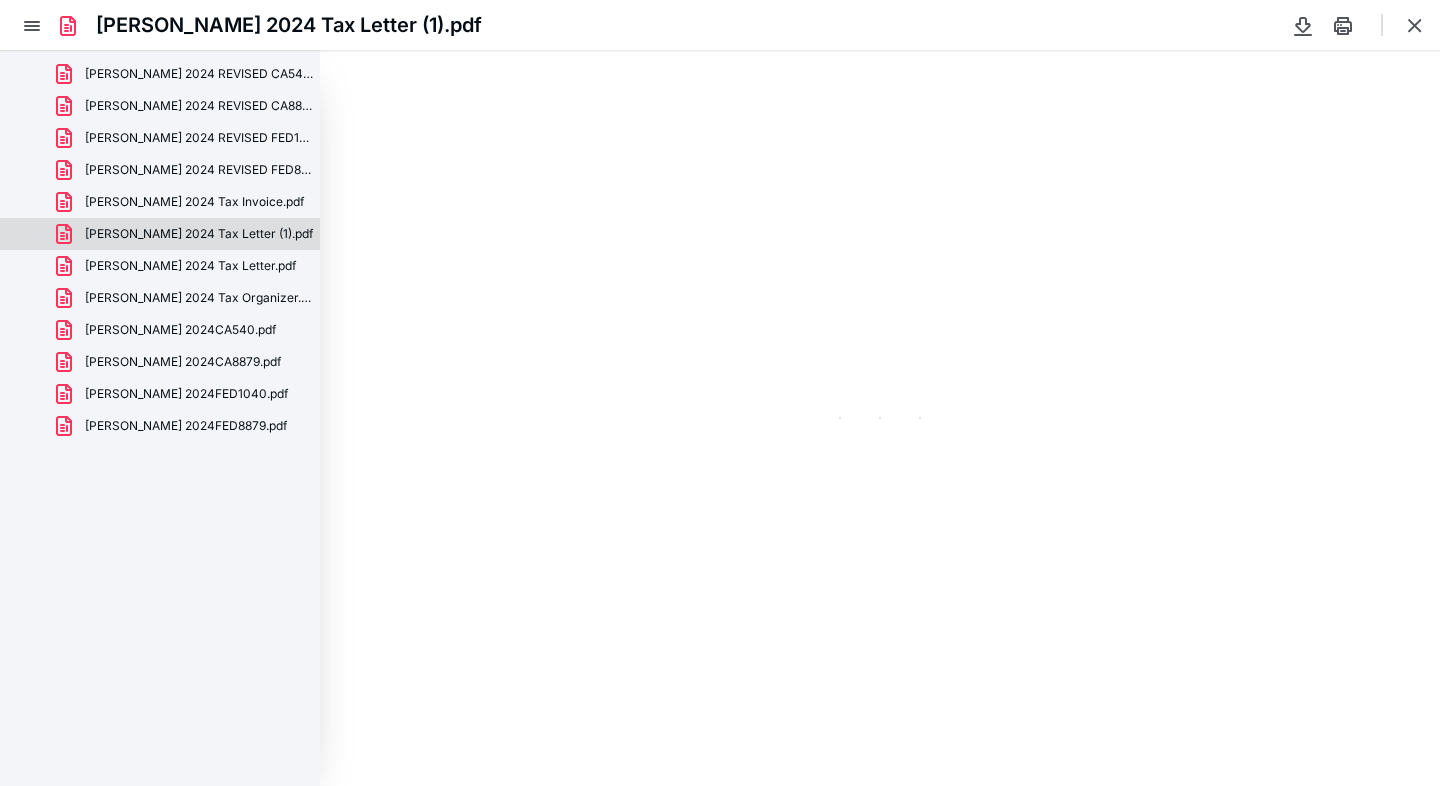 type on "88" 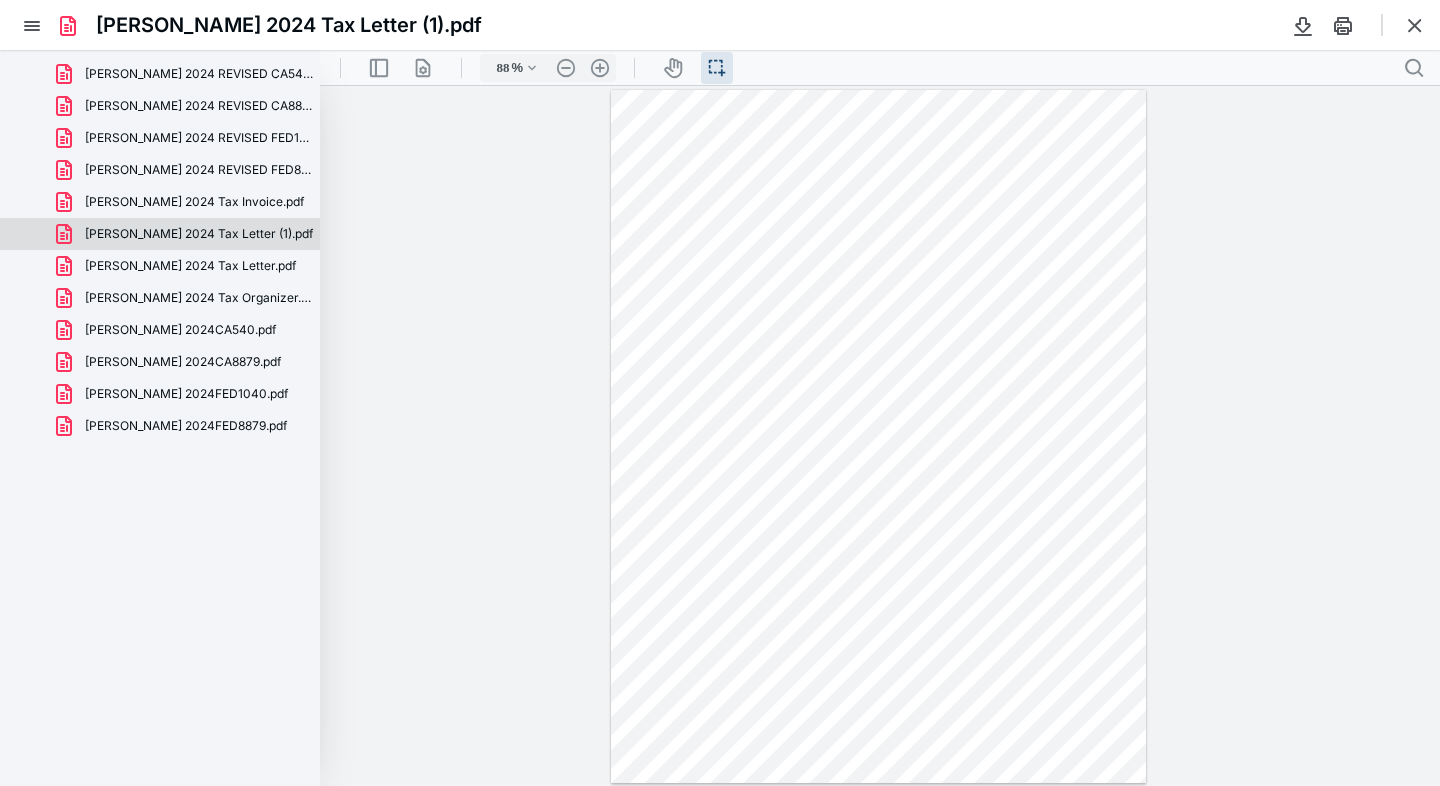 scroll, scrollTop: 1, scrollLeft: 0, axis: vertical 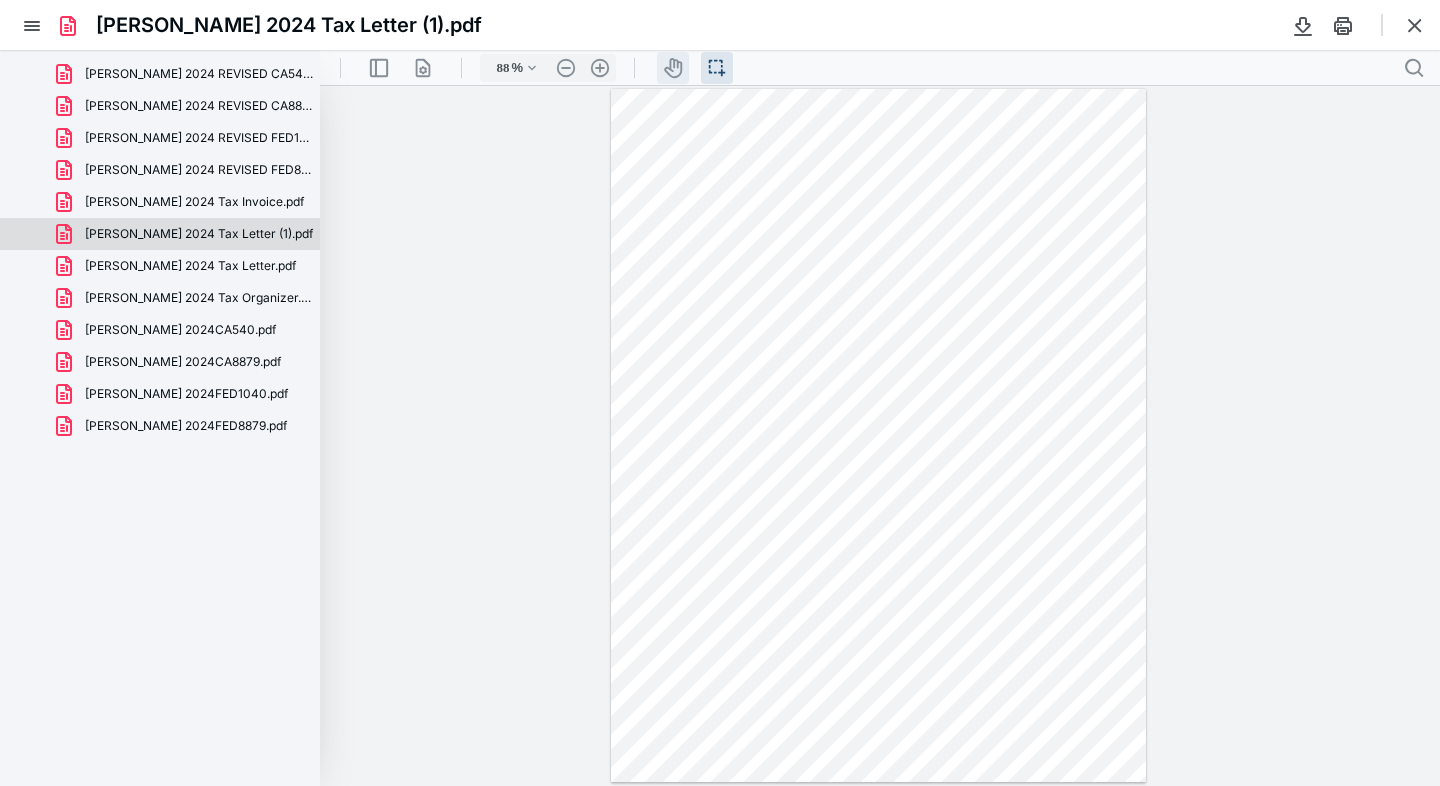 click on "icon-header-pan20" at bounding box center (673, 68) 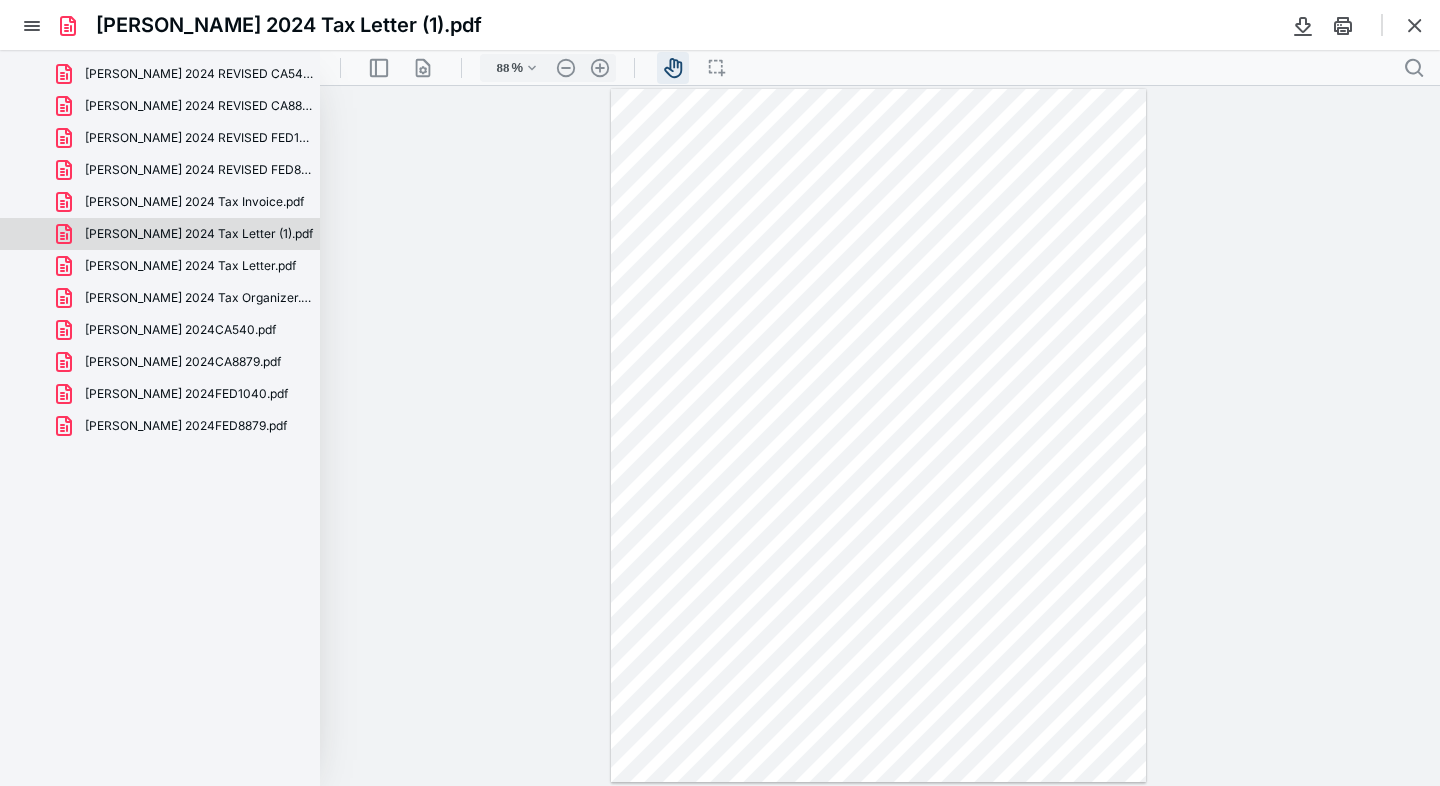 type 